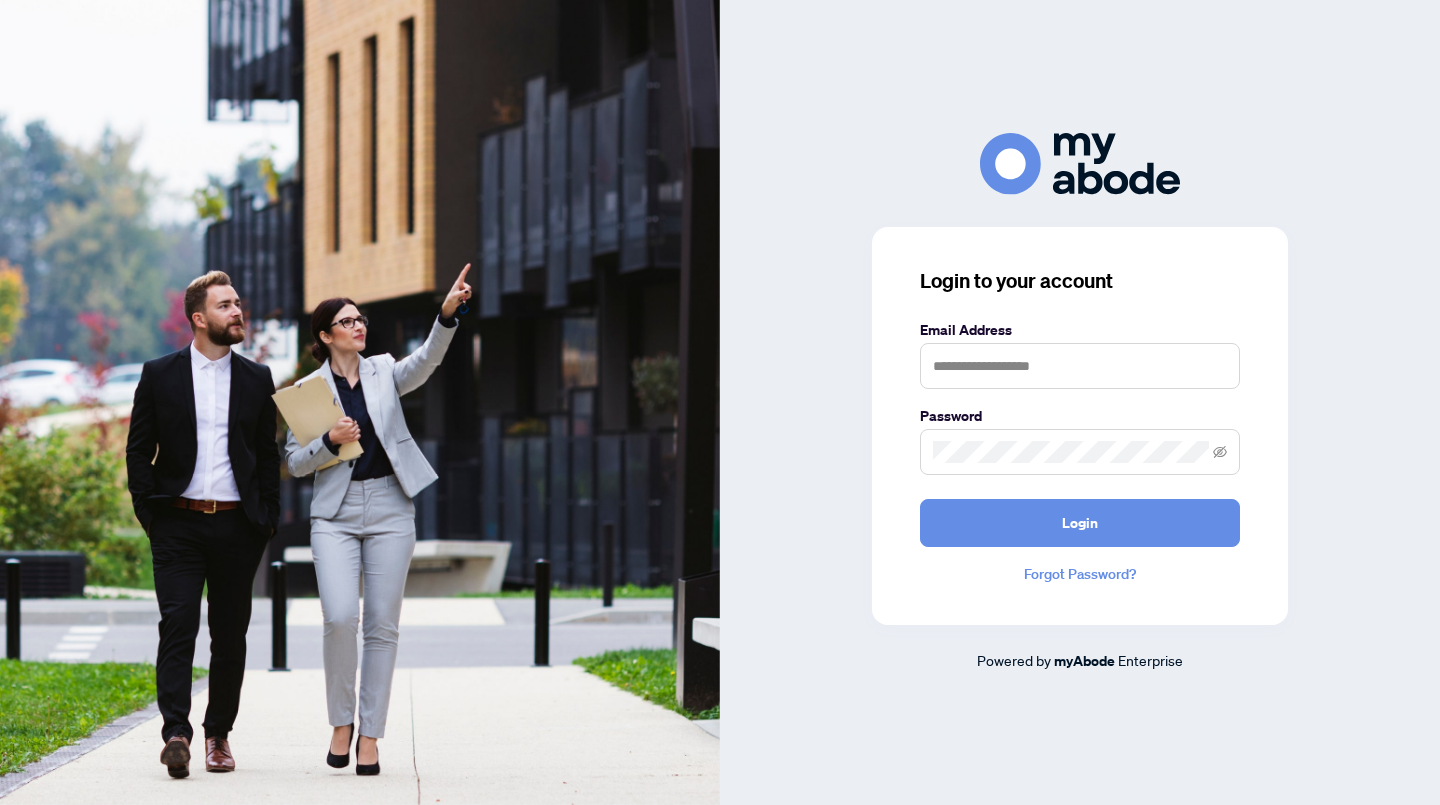 scroll, scrollTop: 0, scrollLeft: 0, axis: both 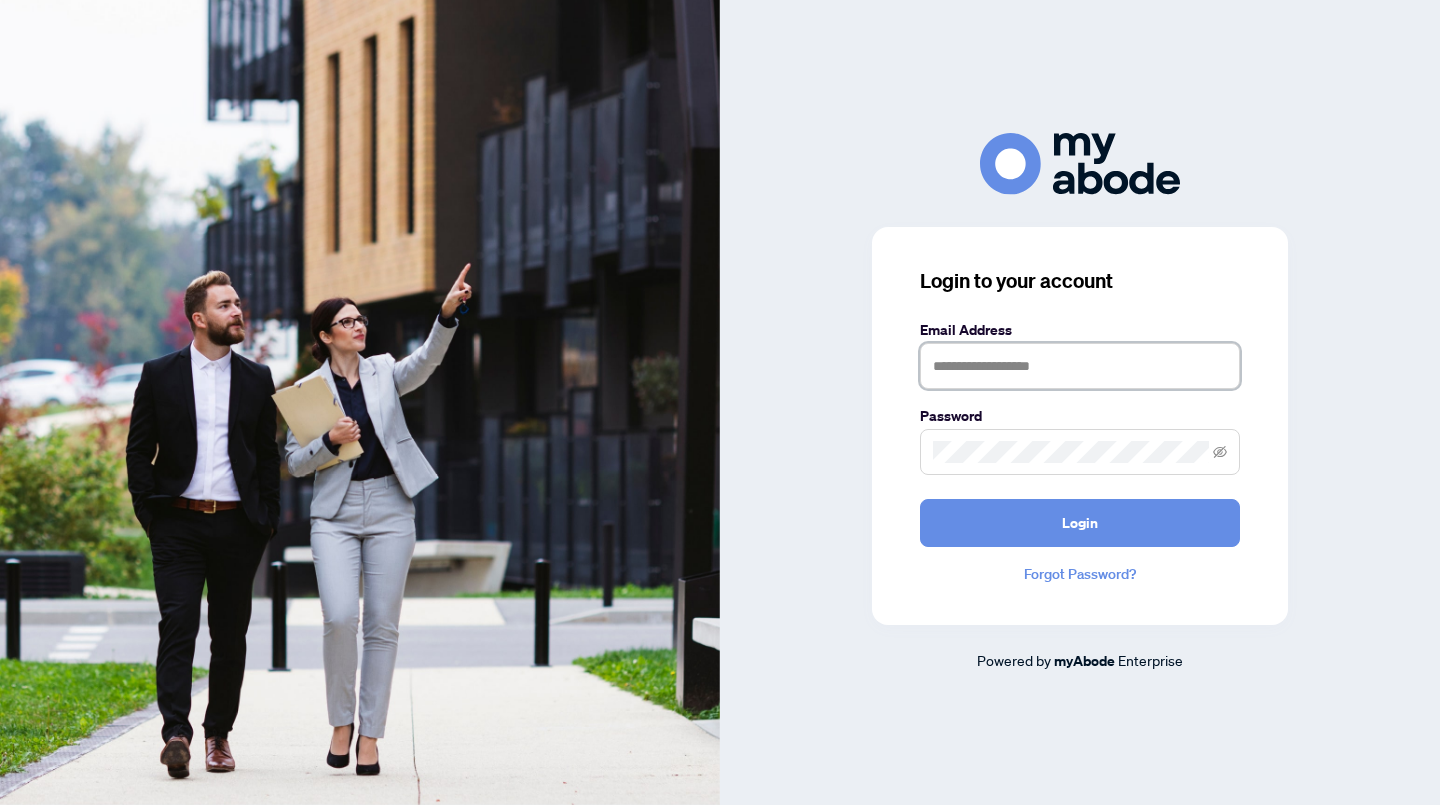 type on "**********" 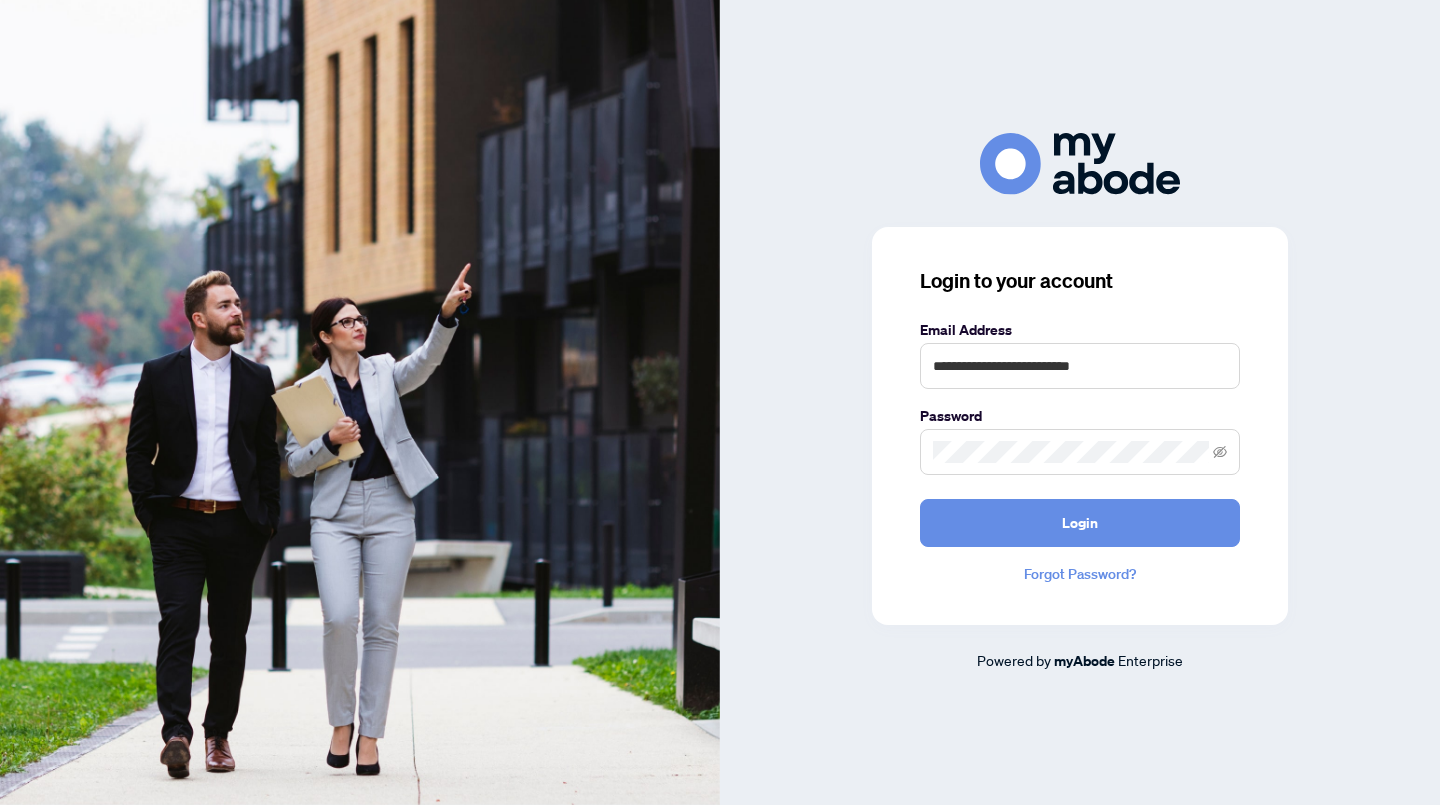 click on "Login" at bounding box center (1080, 523) 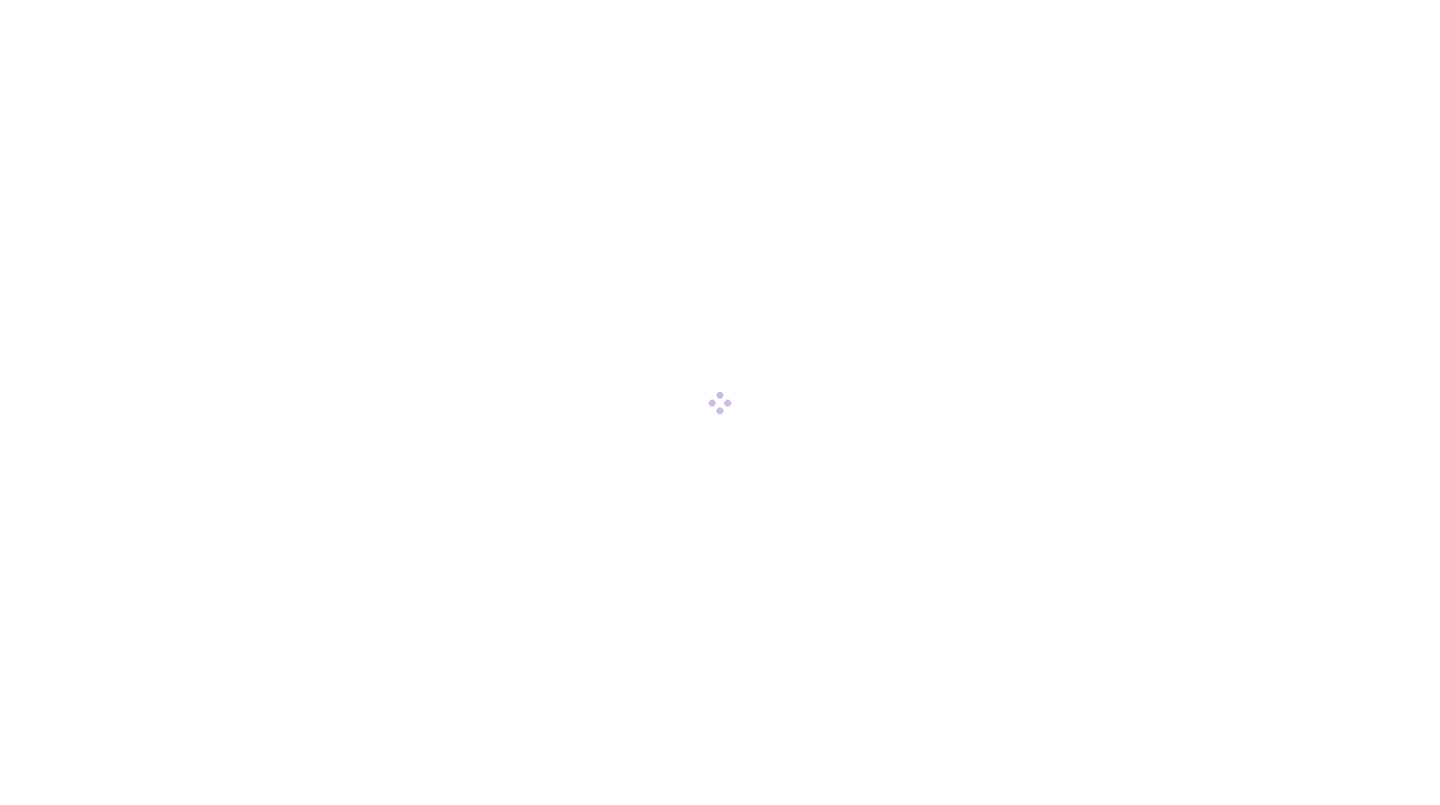 scroll, scrollTop: 0, scrollLeft: 0, axis: both 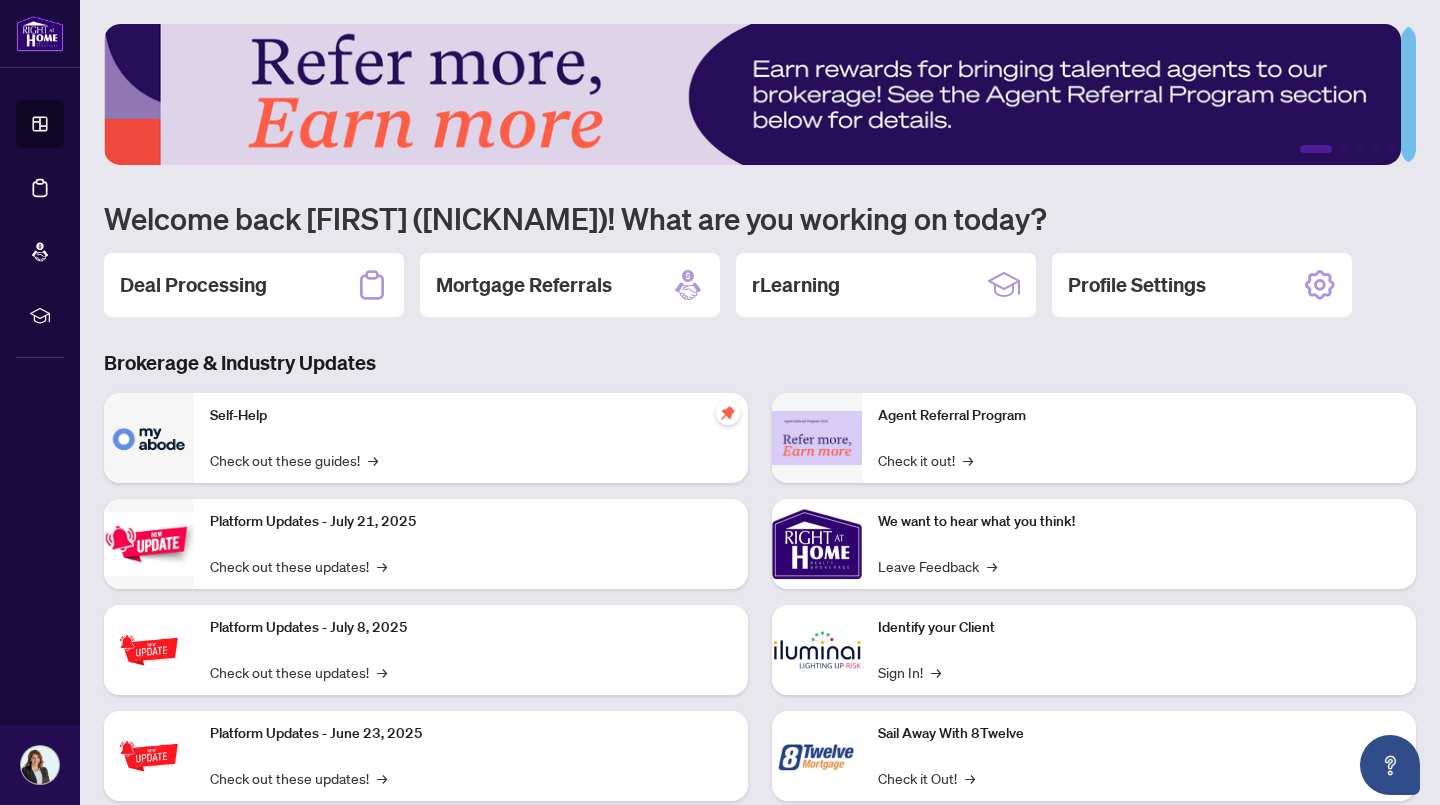 click 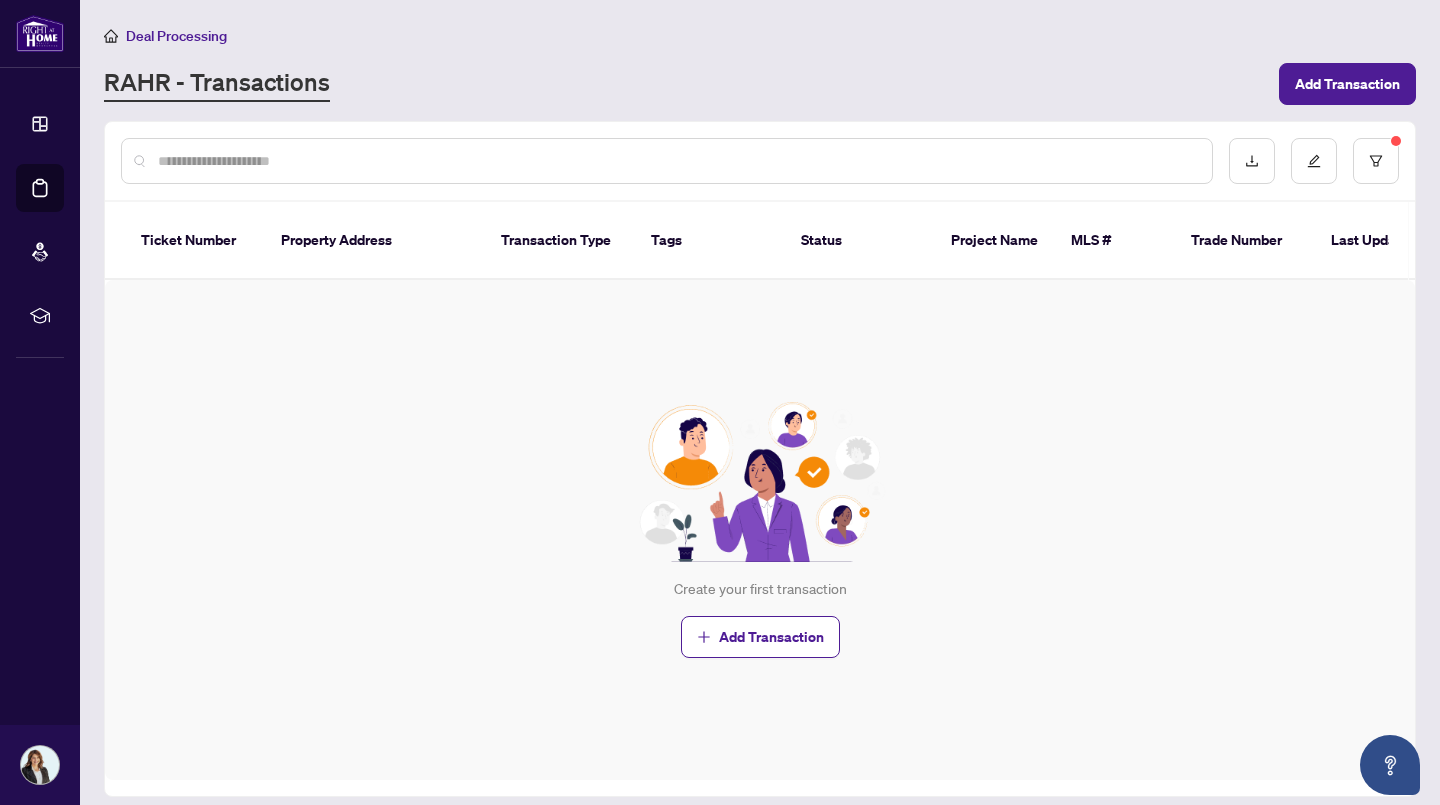 click on "Add Transaction" at bounding box center [771, 637] 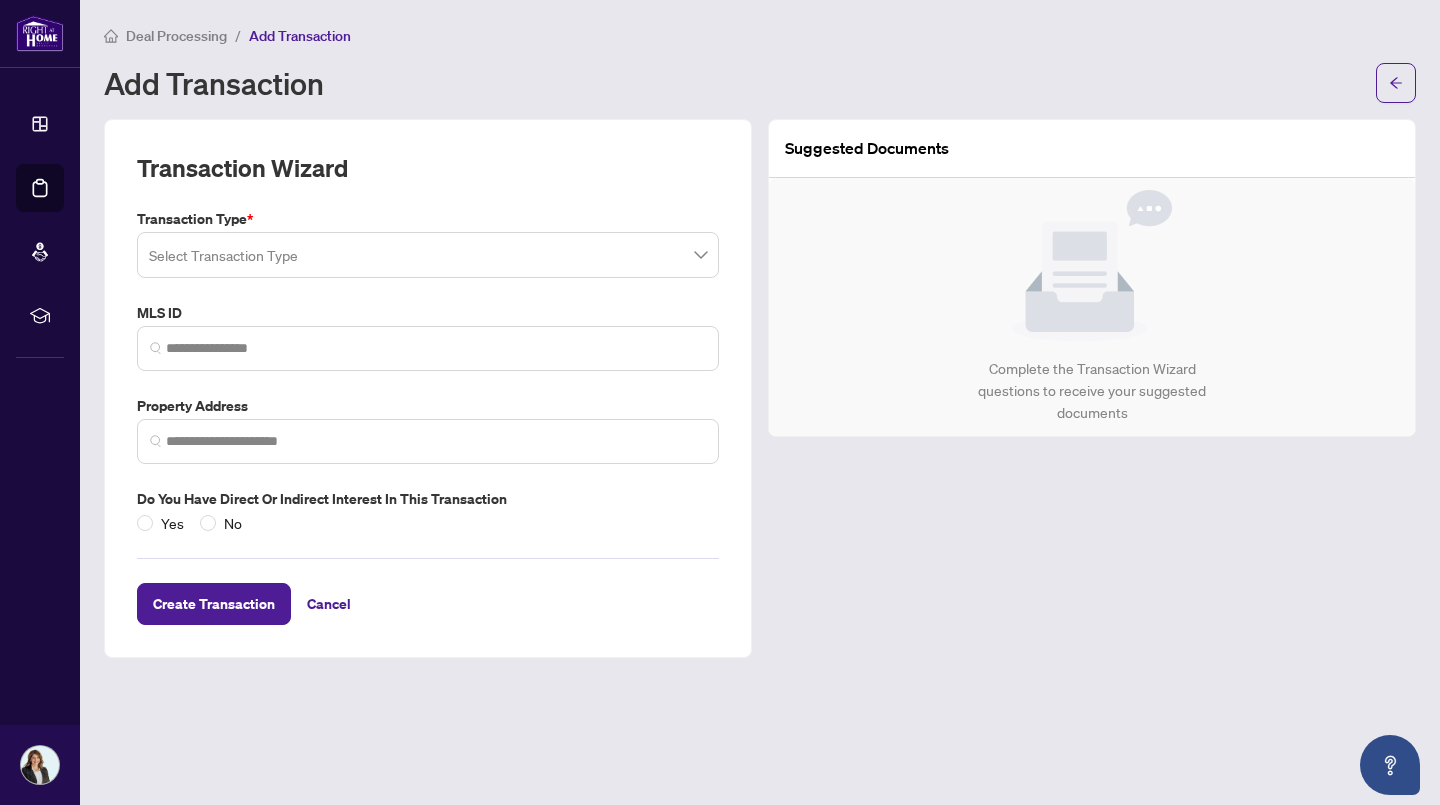click at bounding box center [428, 255] 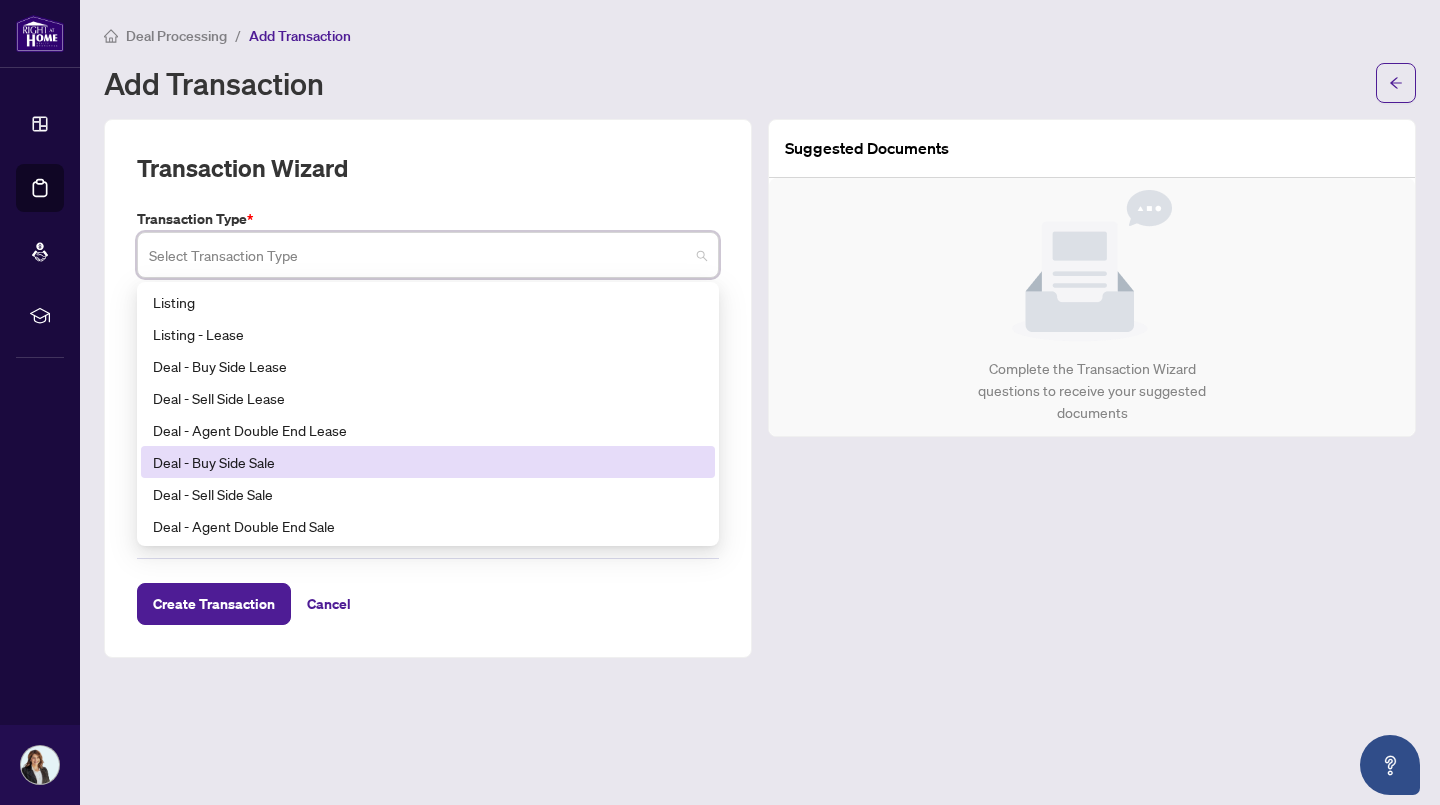 click on "Deal - Buy Side Sale" at bounding box center [428, 462] 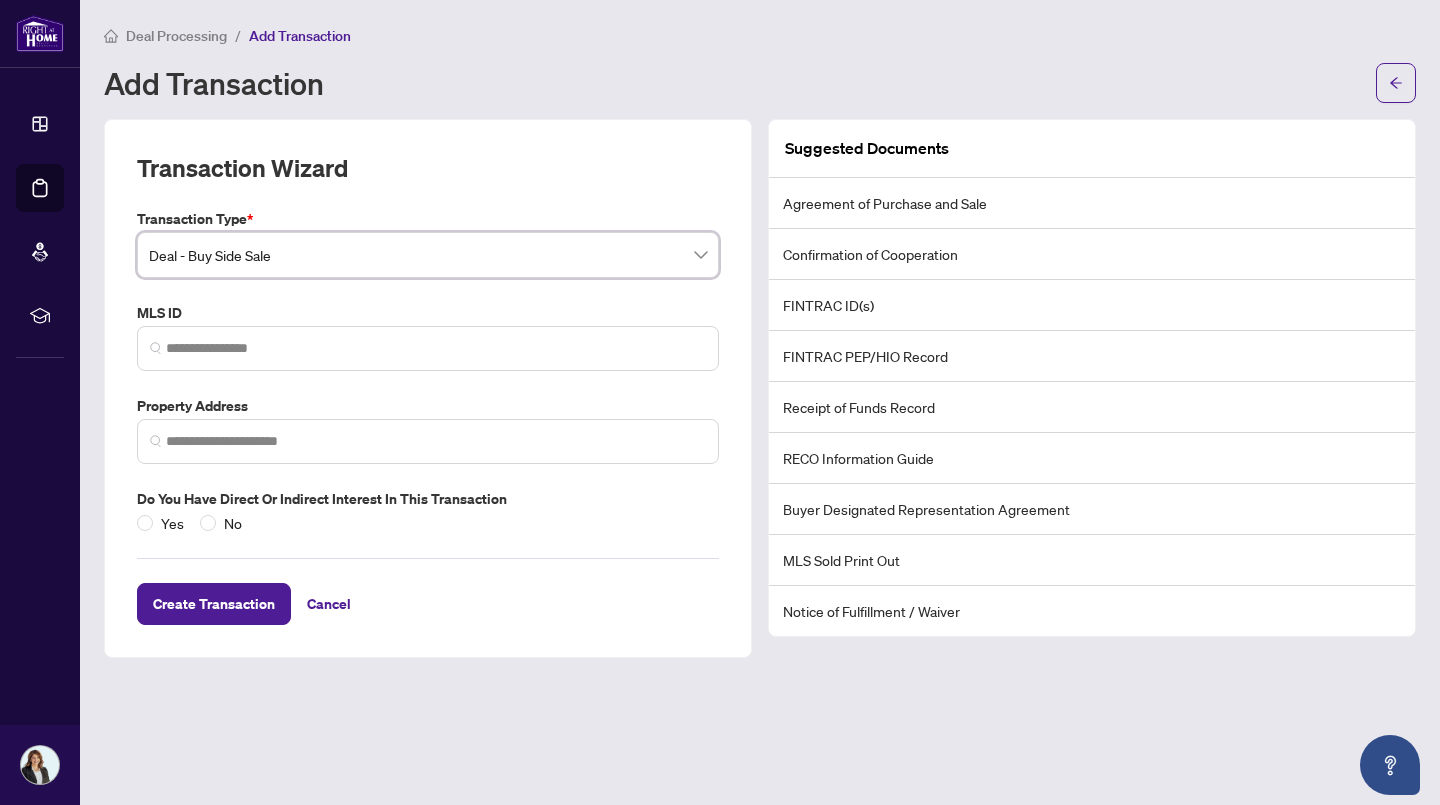 click on "RECO Information Guide" at bounding box center (1092, 458) 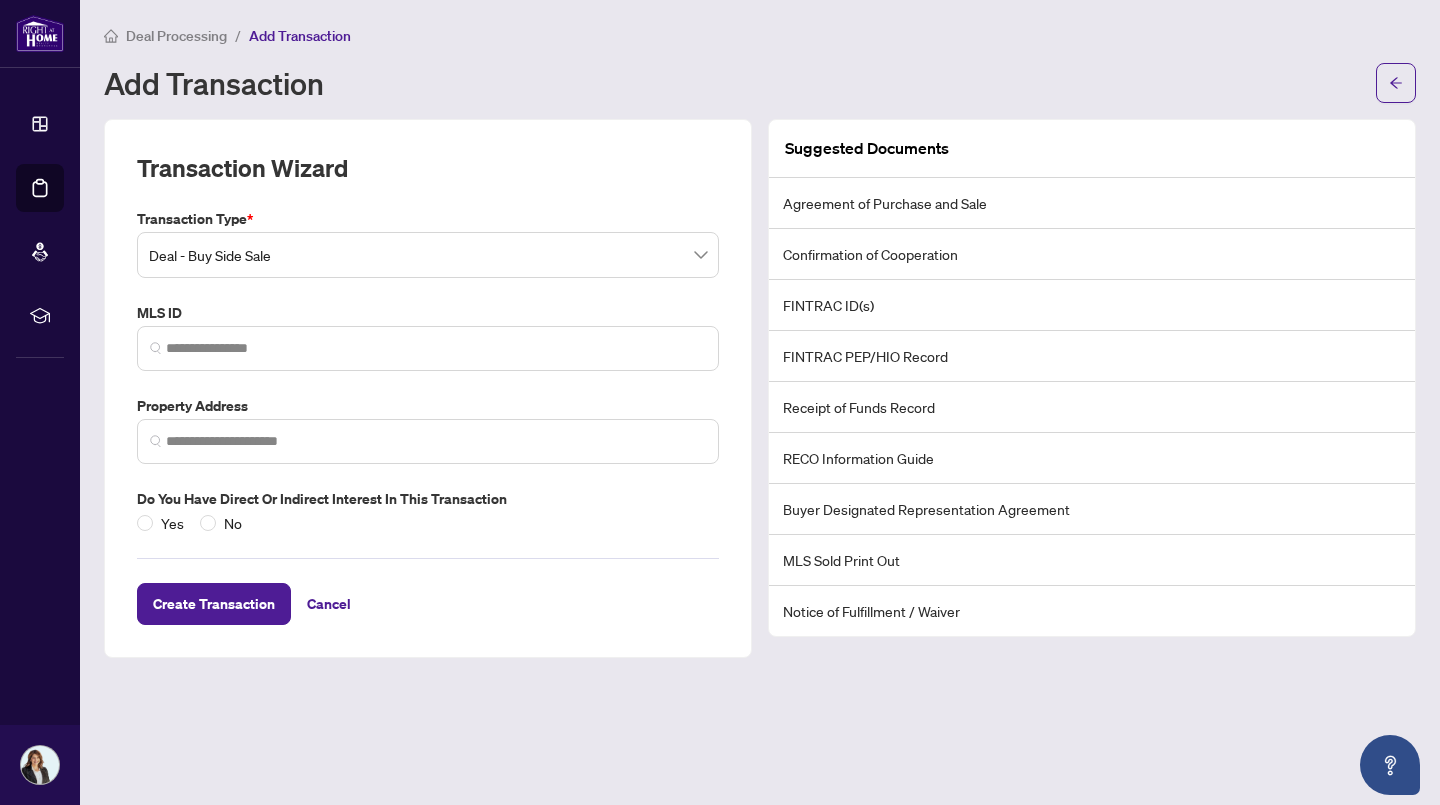 click on "RECO Information Guide" at bounding box center [1092, 458] 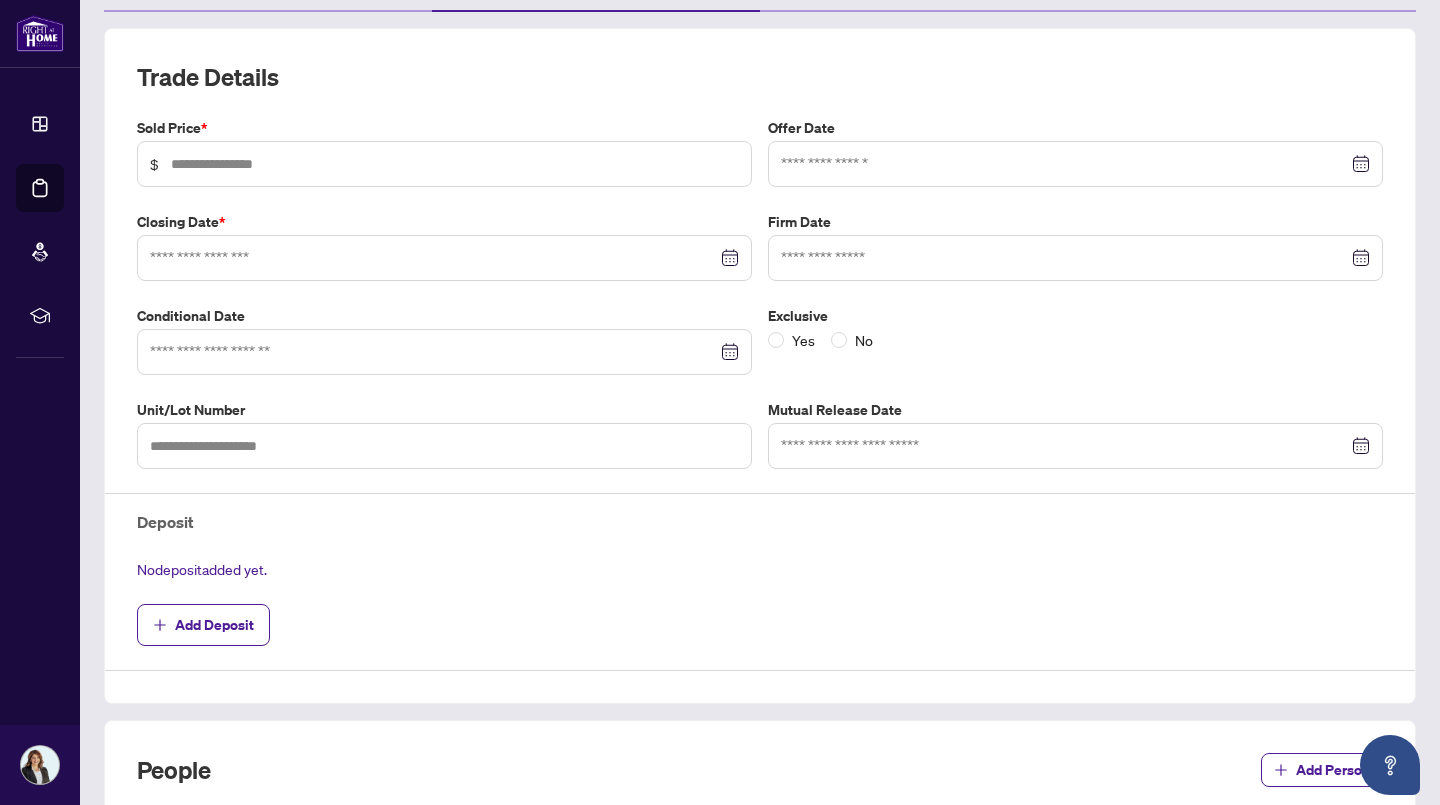 scroll, scrollTop: 0, scrollLeft: 0, axis: both 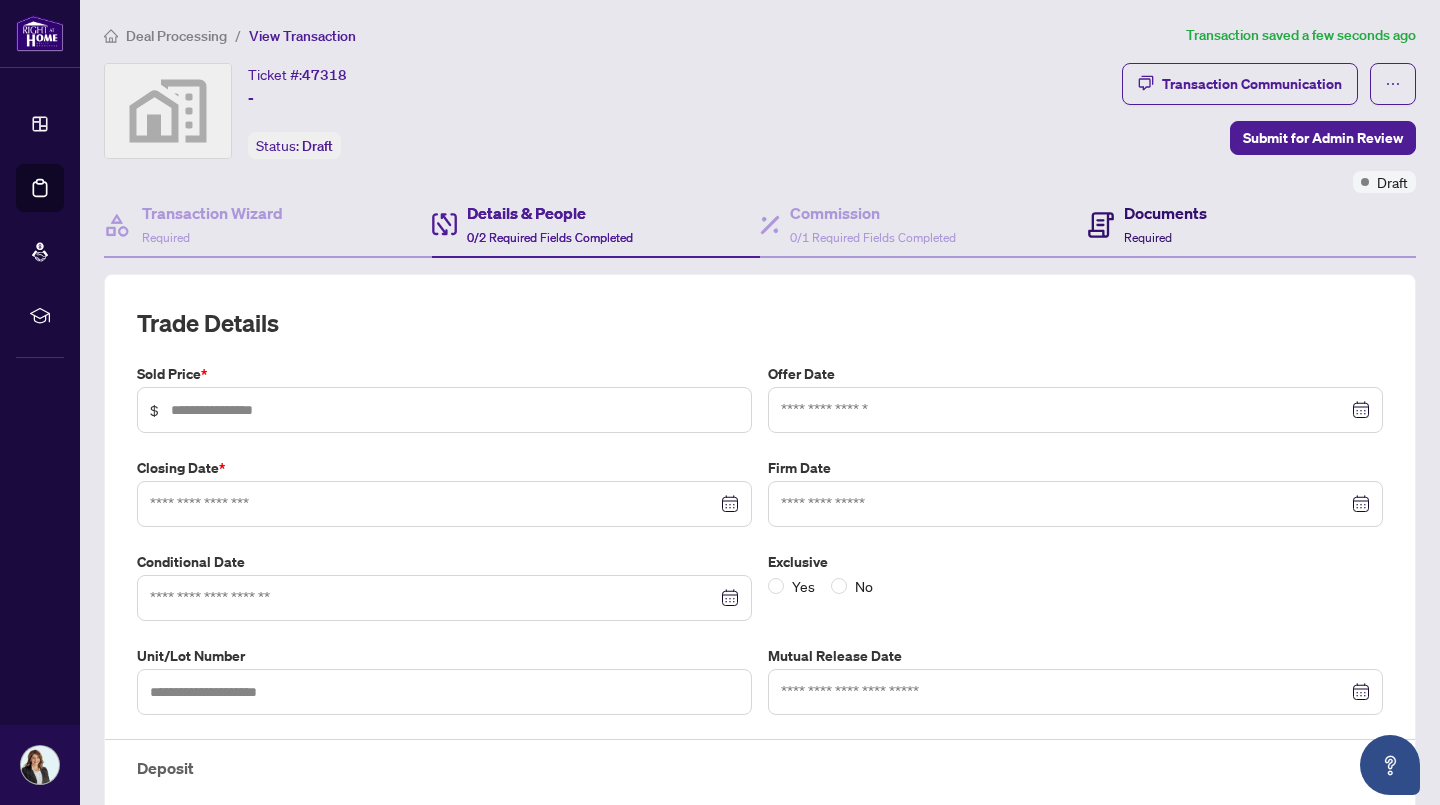 click on "Documents" at bounding box center (1165, 213) 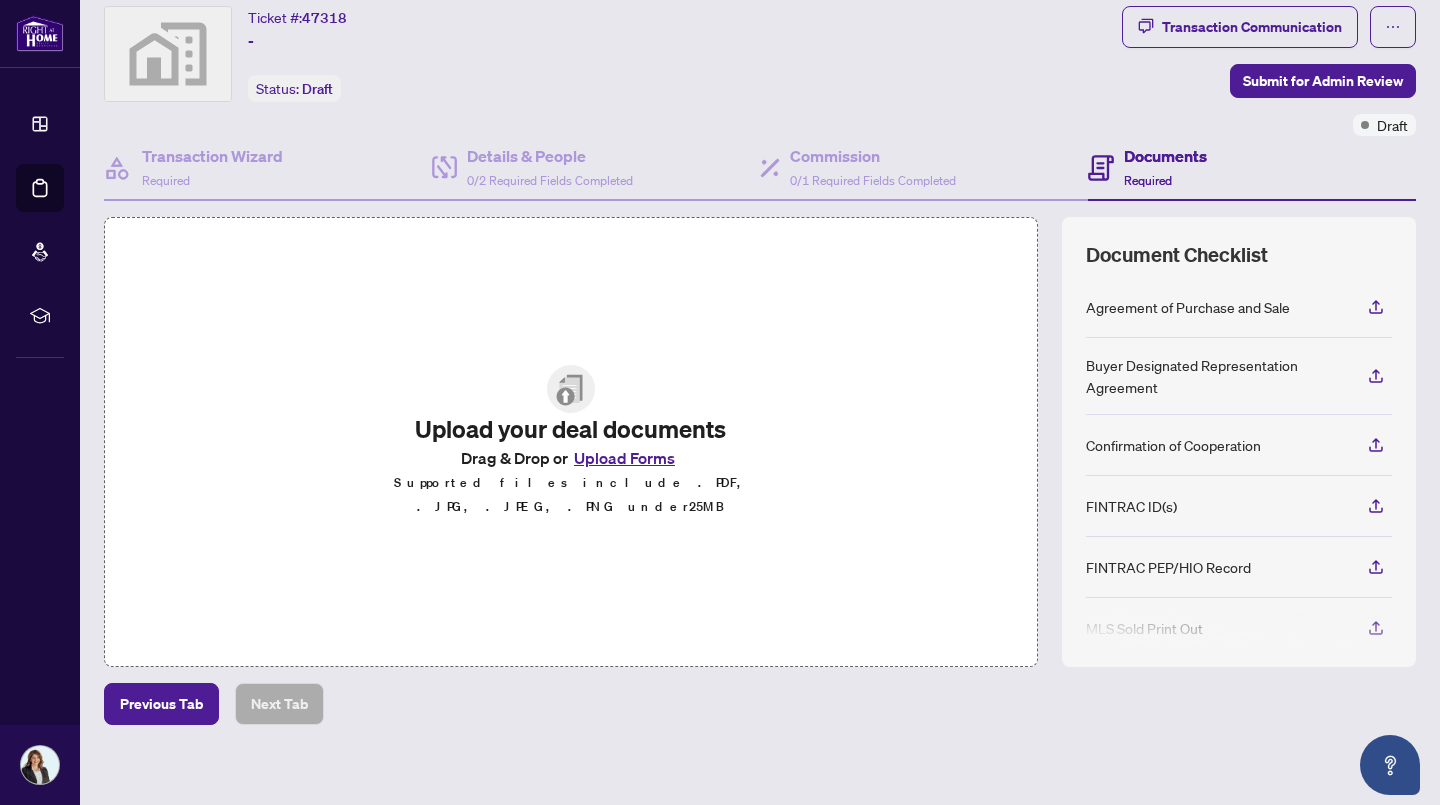 scroll, scrollTop: 57, scrollLeft: 0, axis: vertical 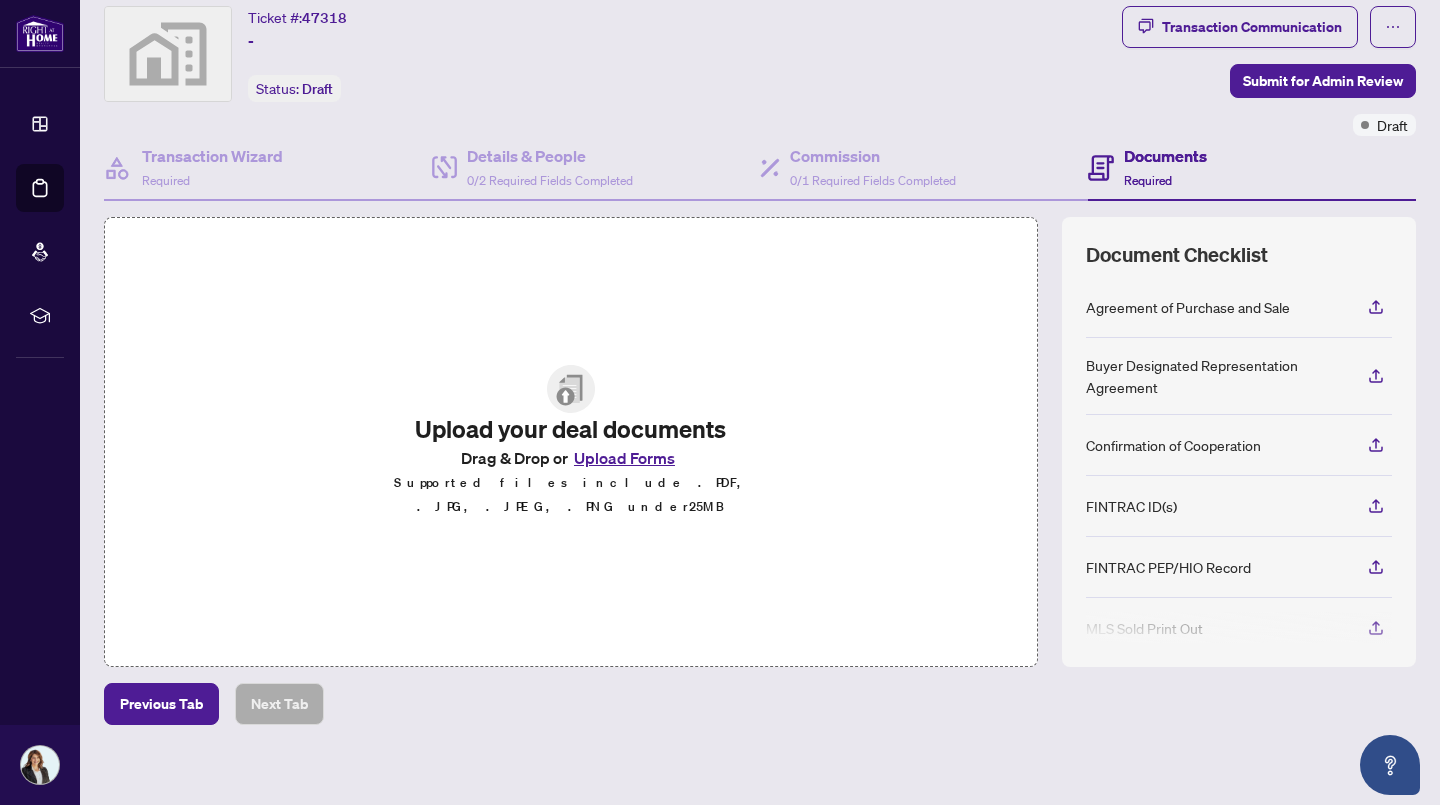 click 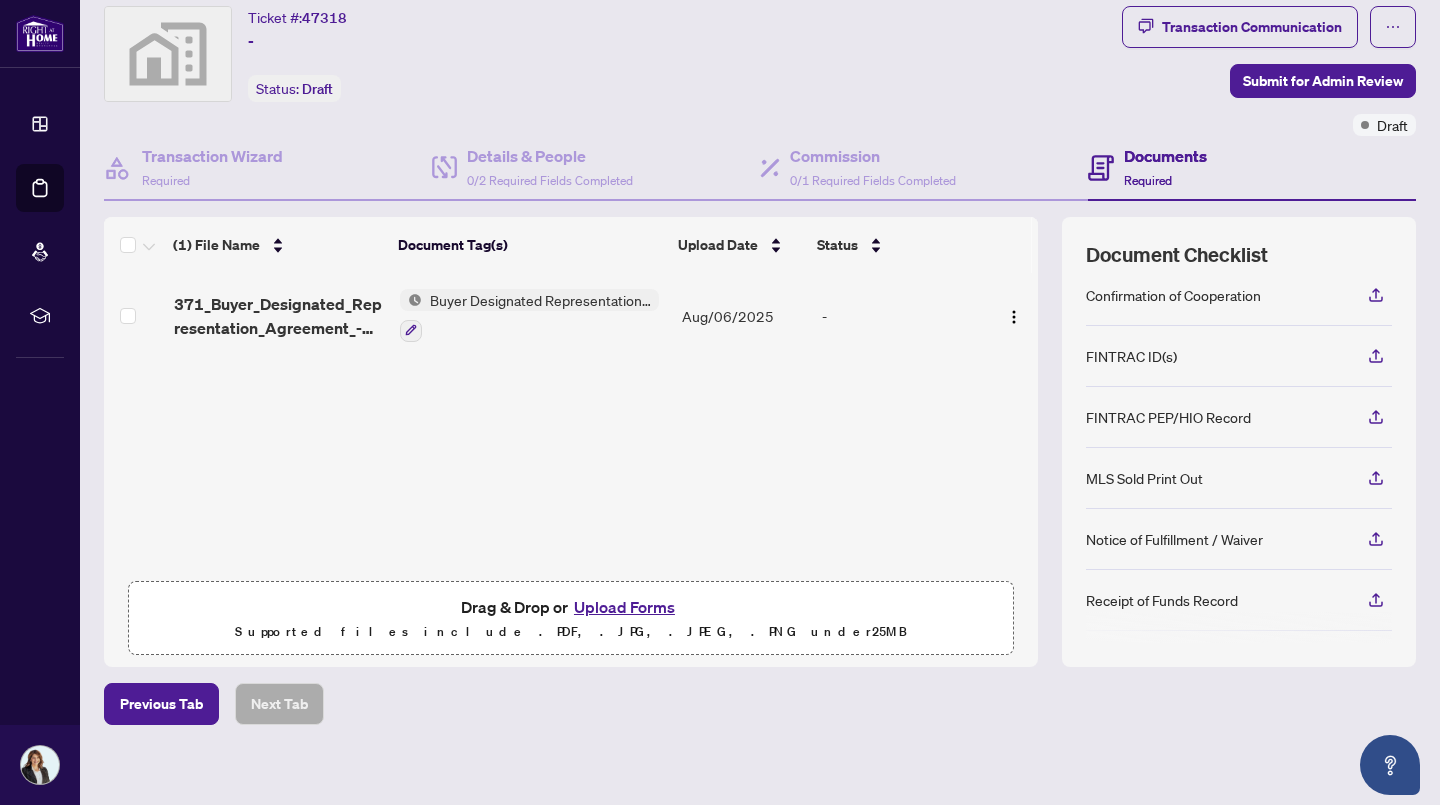 scroll, scrollTop: 186, scrollLeft: 0, axis: vertical 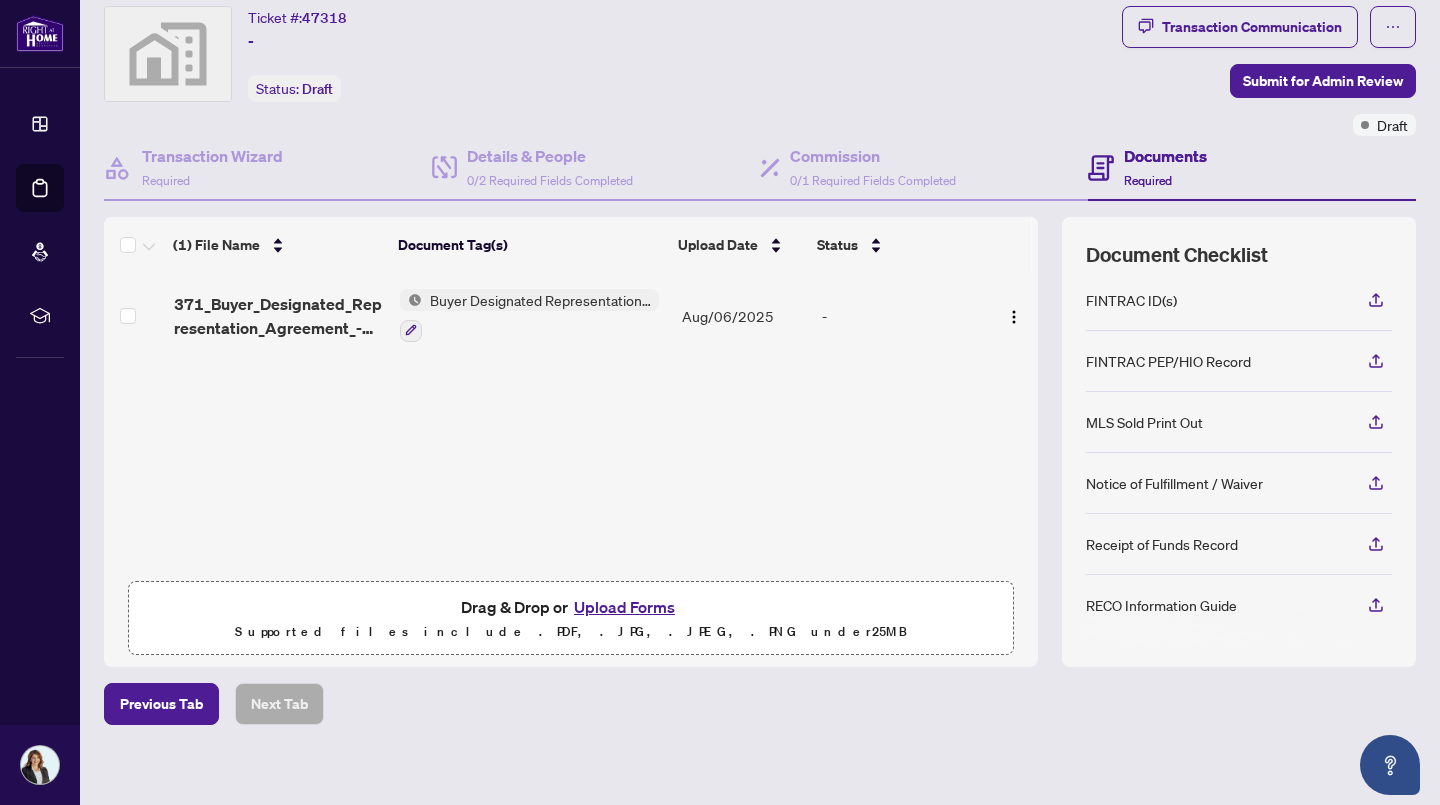click 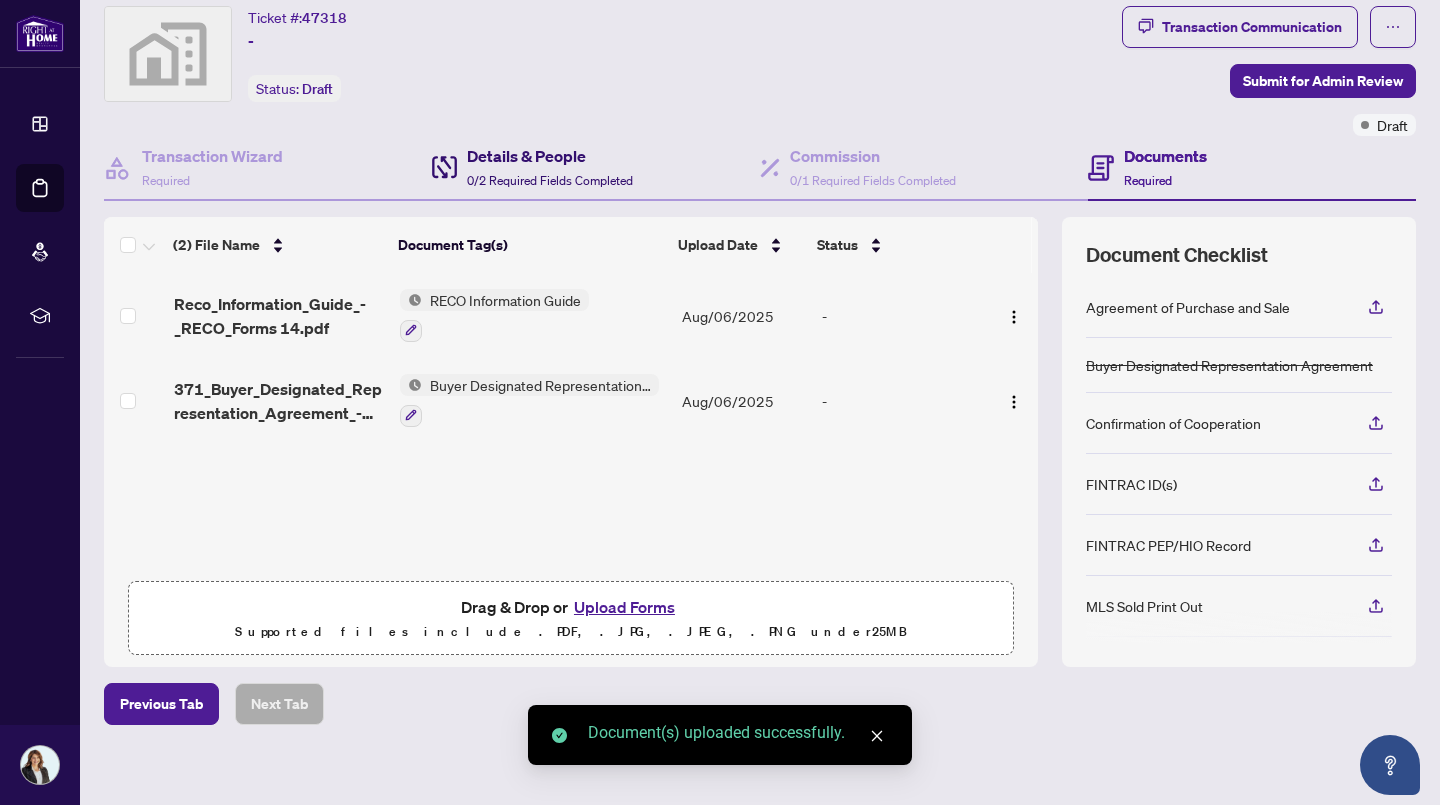 click on "Details & People 0/2 Required Fields Completed" at bounding box center (550, 167) 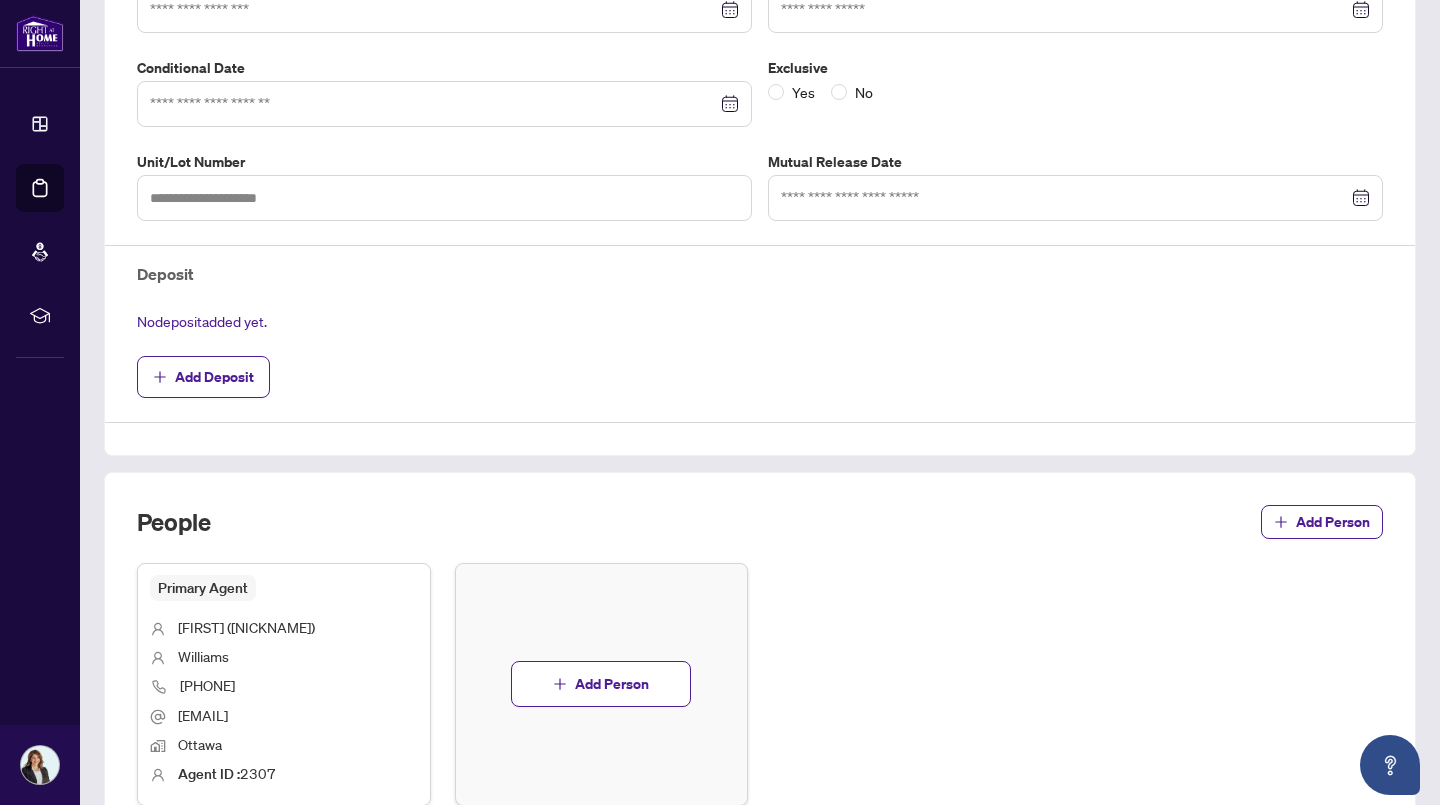 scroll, scrollTop: 597, scrollLeft: 0, axis: vertical 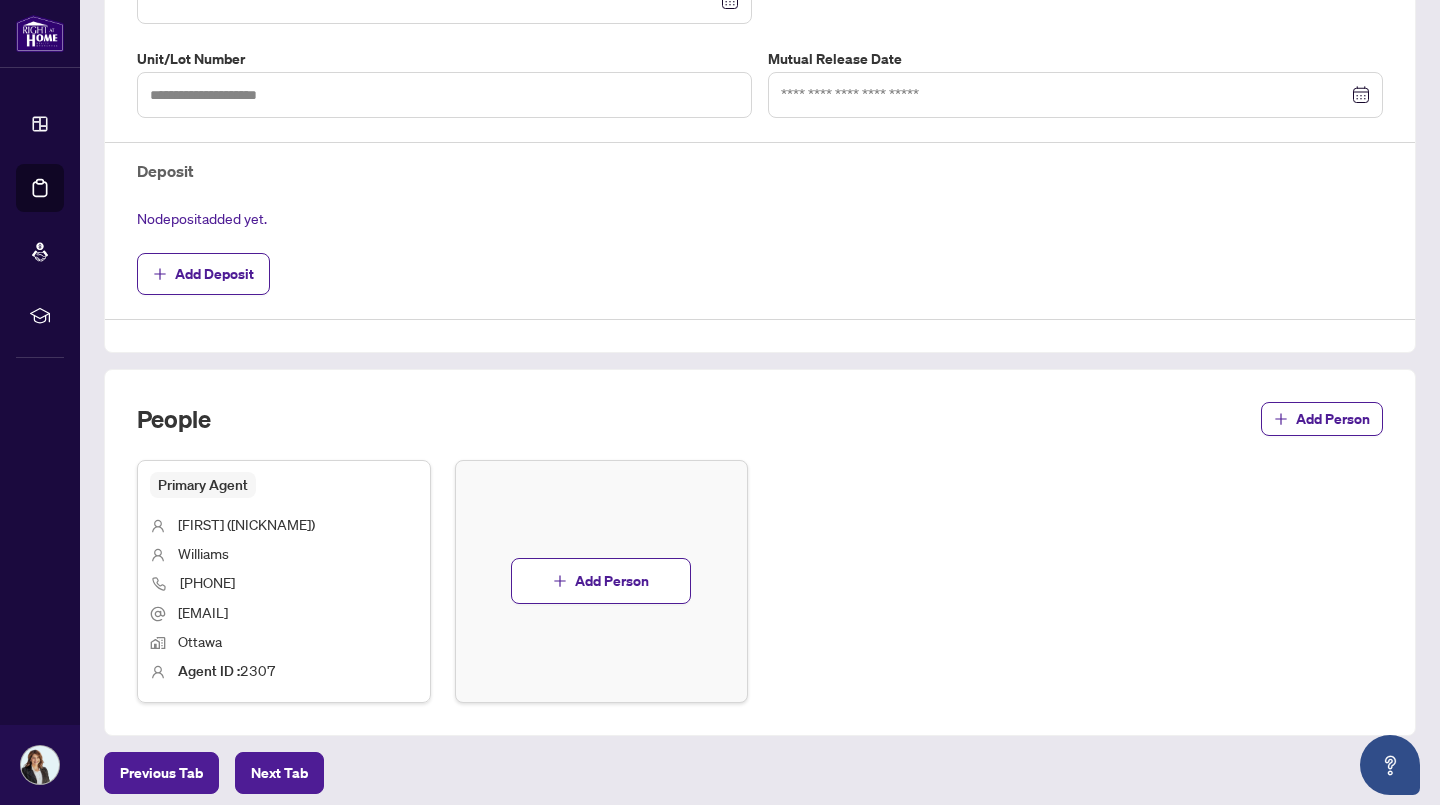 drag, startPoint x: 647, startPoint y: 588, endPoint x: 580, endPoint y: 536, distance: 84.811554 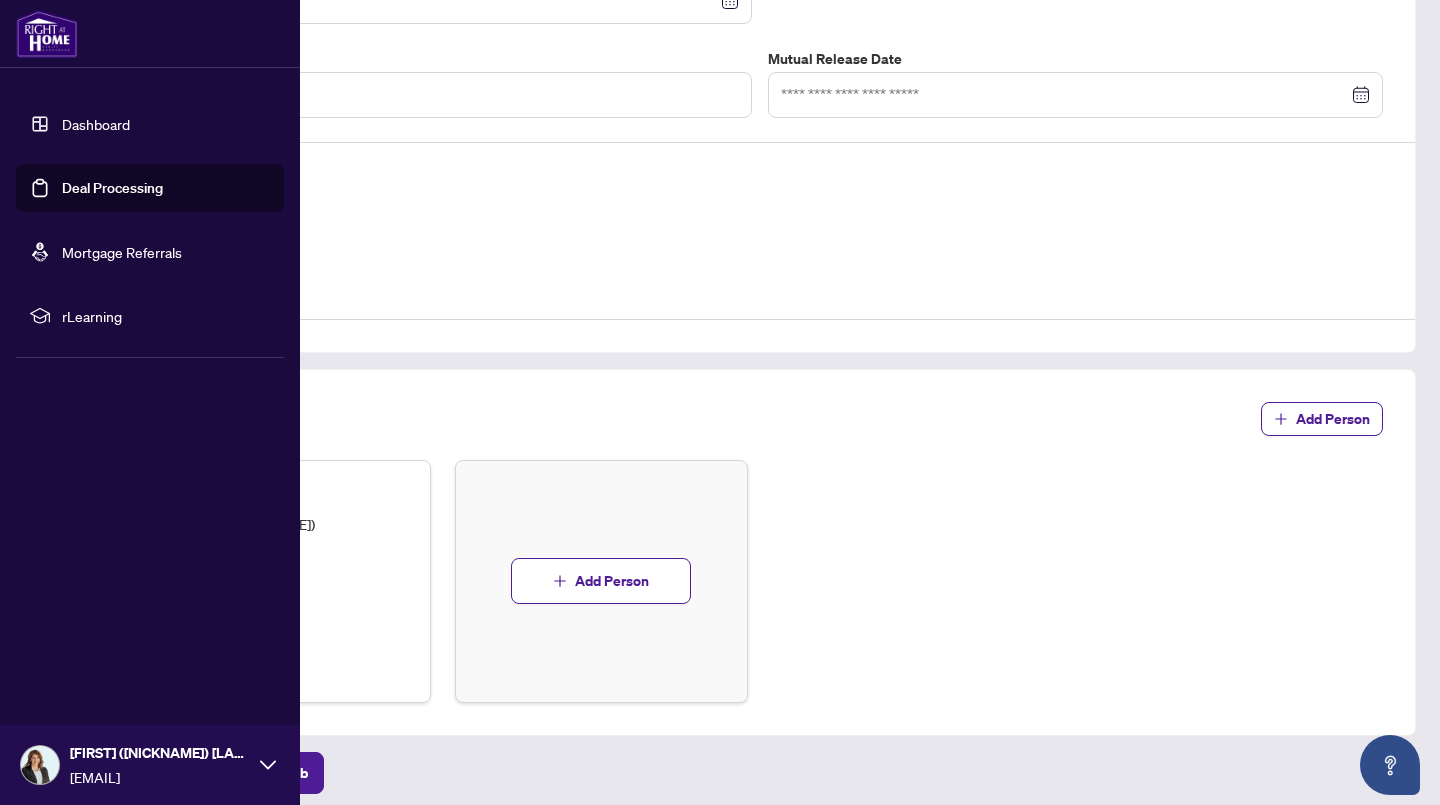 click on "Deal Processing" at bounding box center (112, 188) 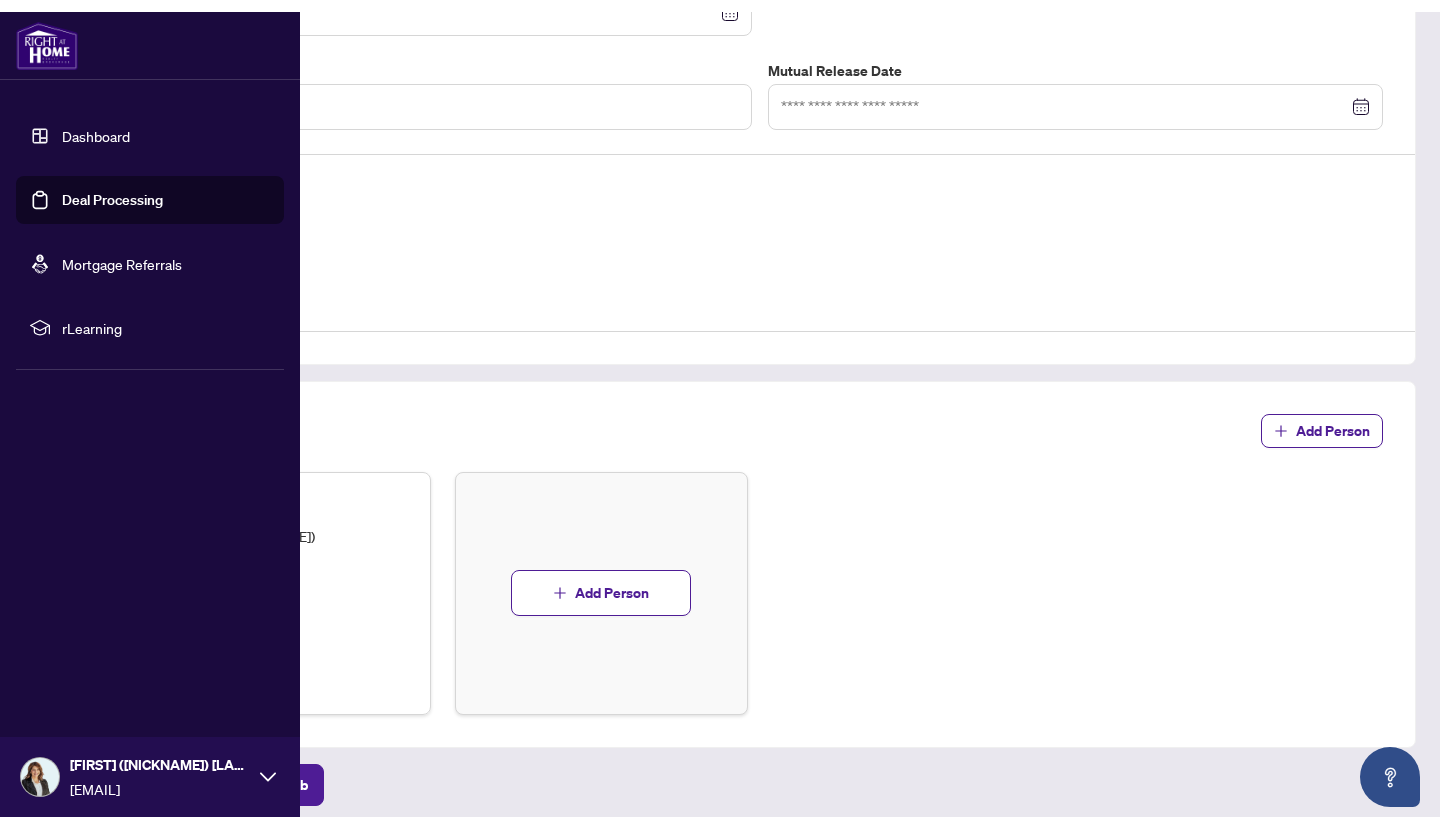 scroll, scrollTop: 0, scrollLeft: 0, axis: both 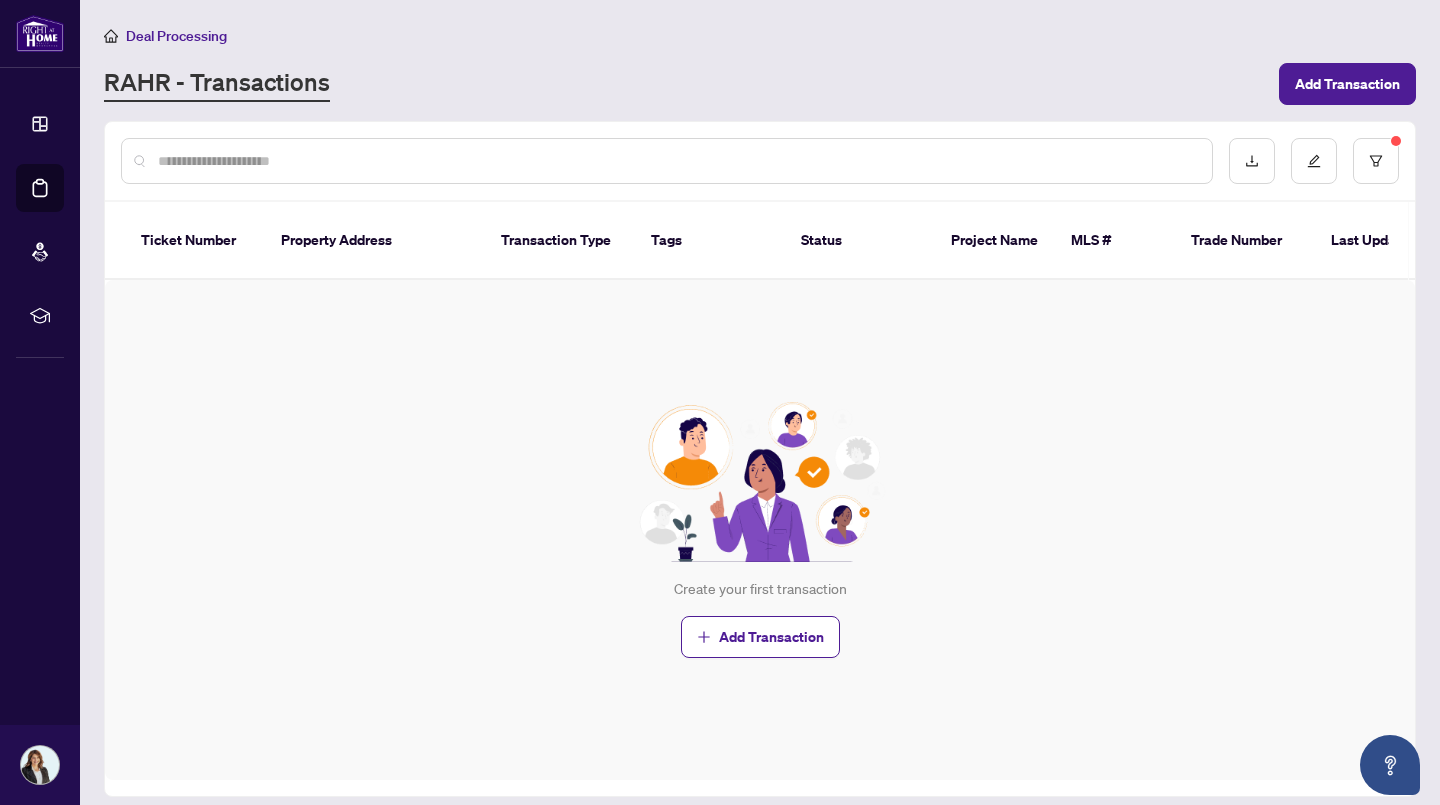 click on "Add Transaction" at bounding box center [771, 637] 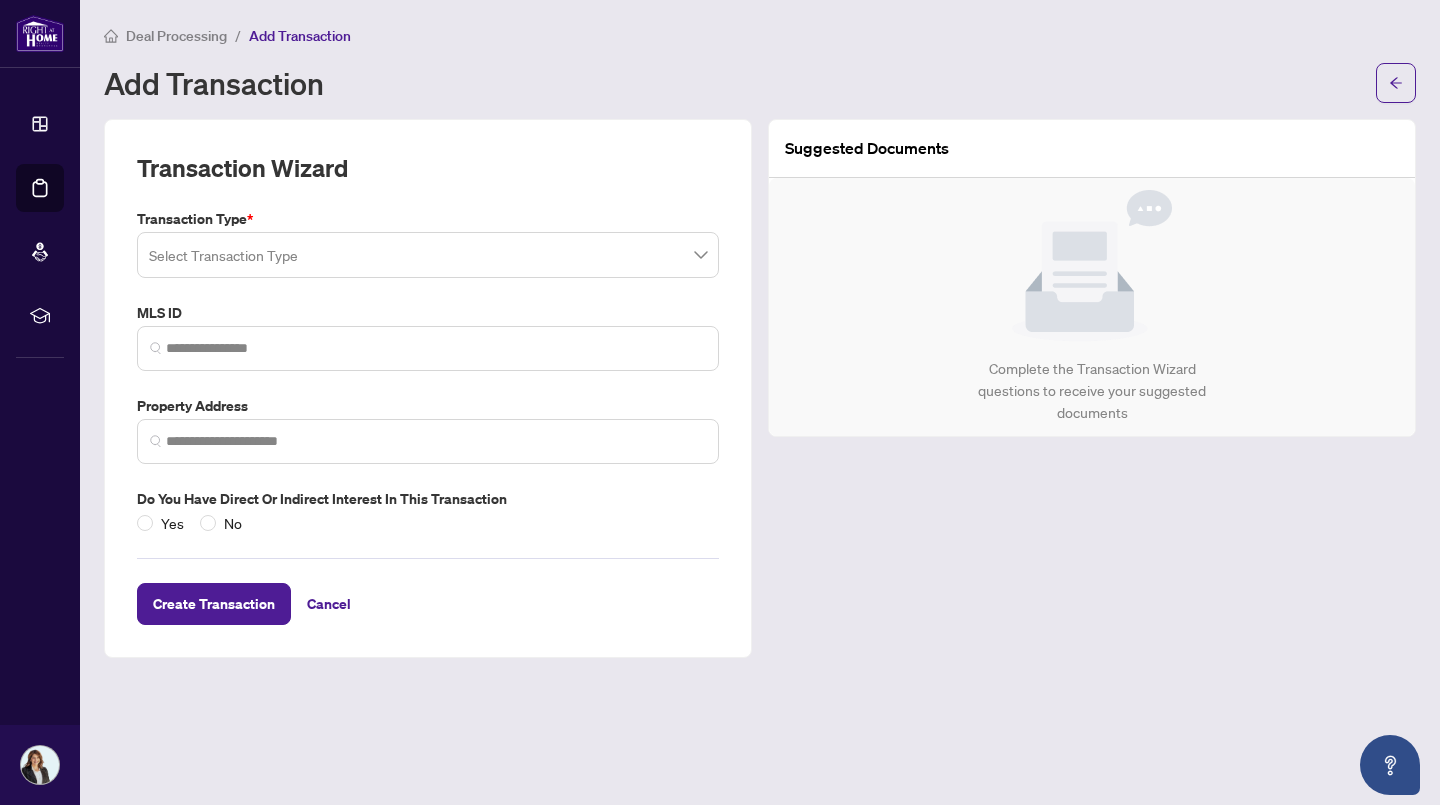 click at bounding box center (428, 255) 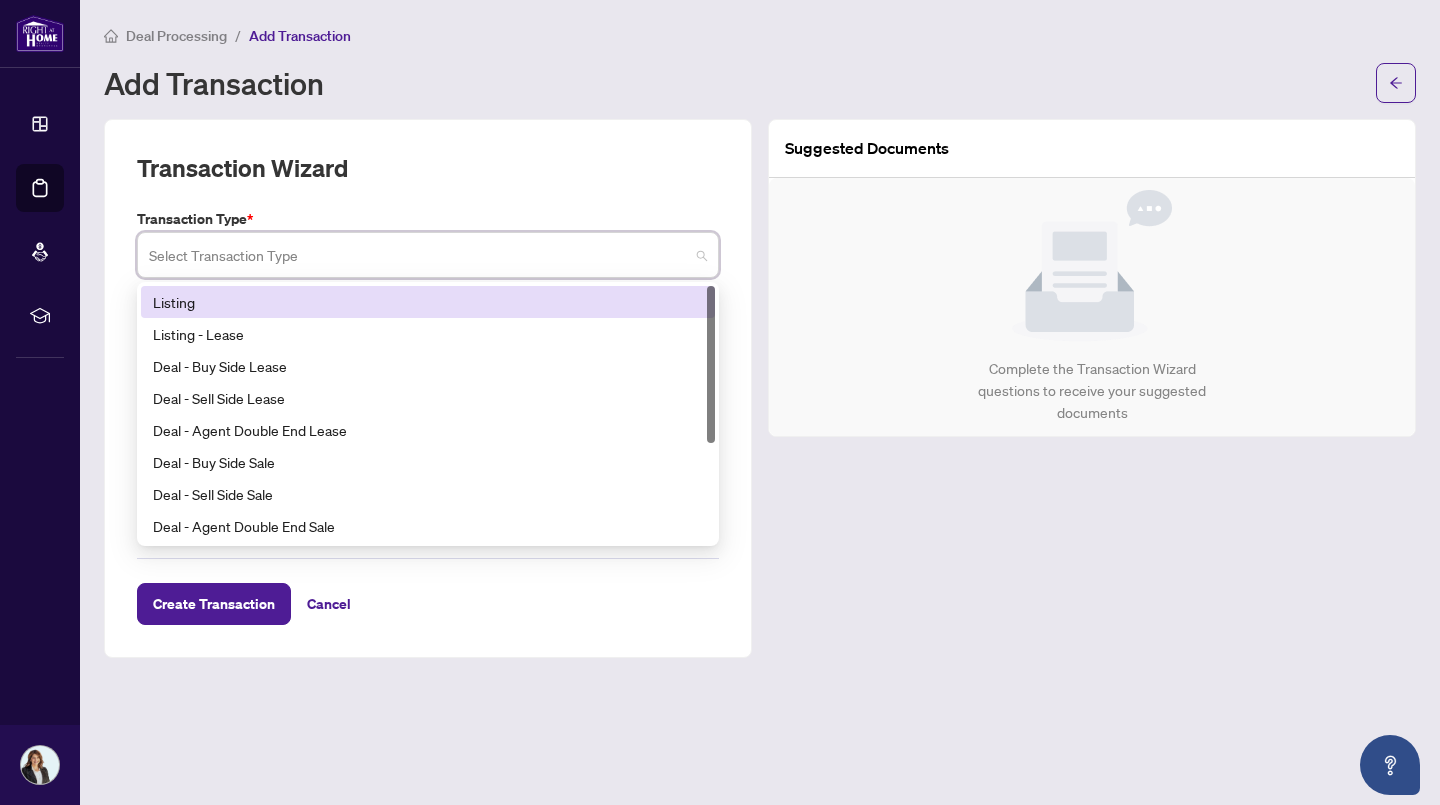 click on "Listing" at bounding box center [428, 302] 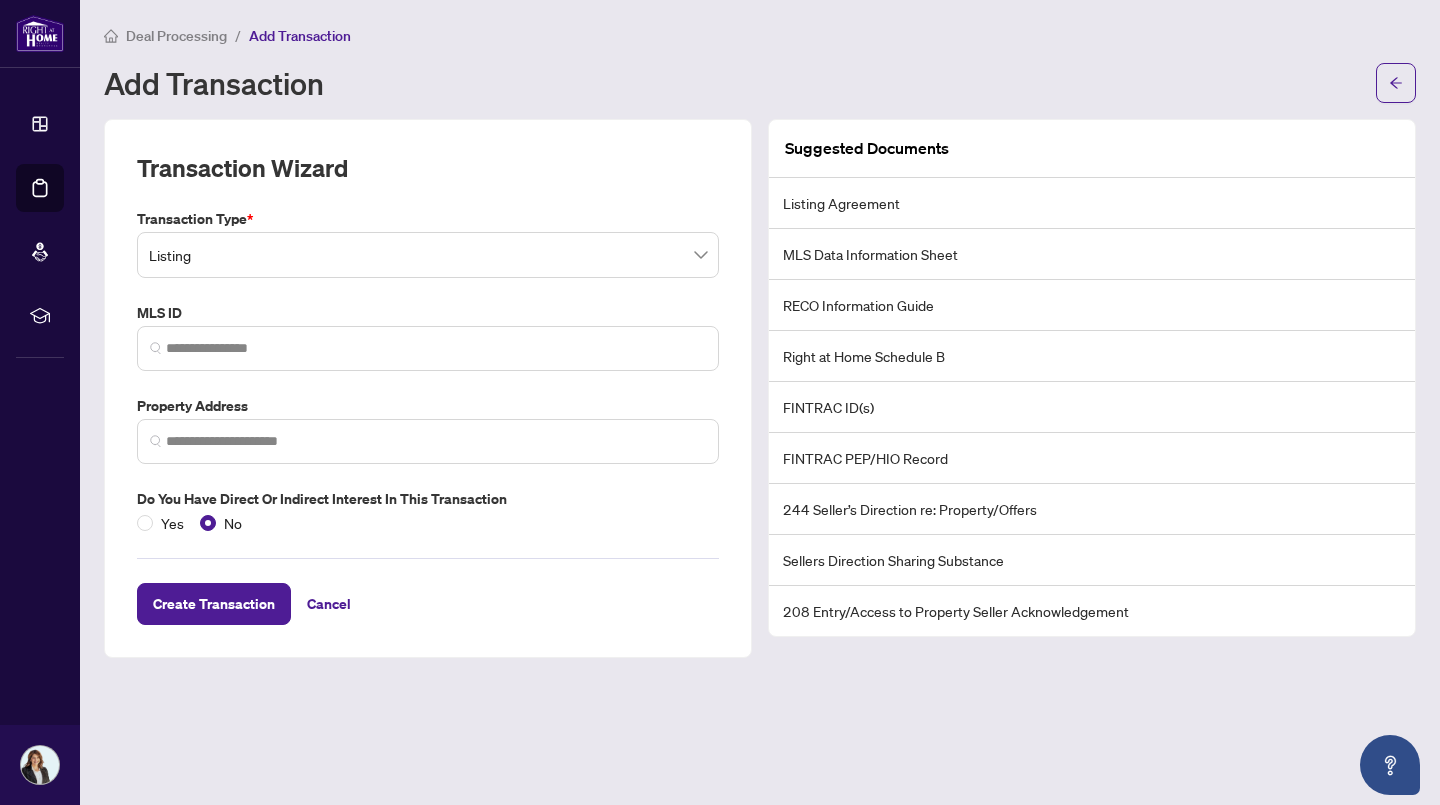 click on "Create Transaction" at bounding box center [214, 604] 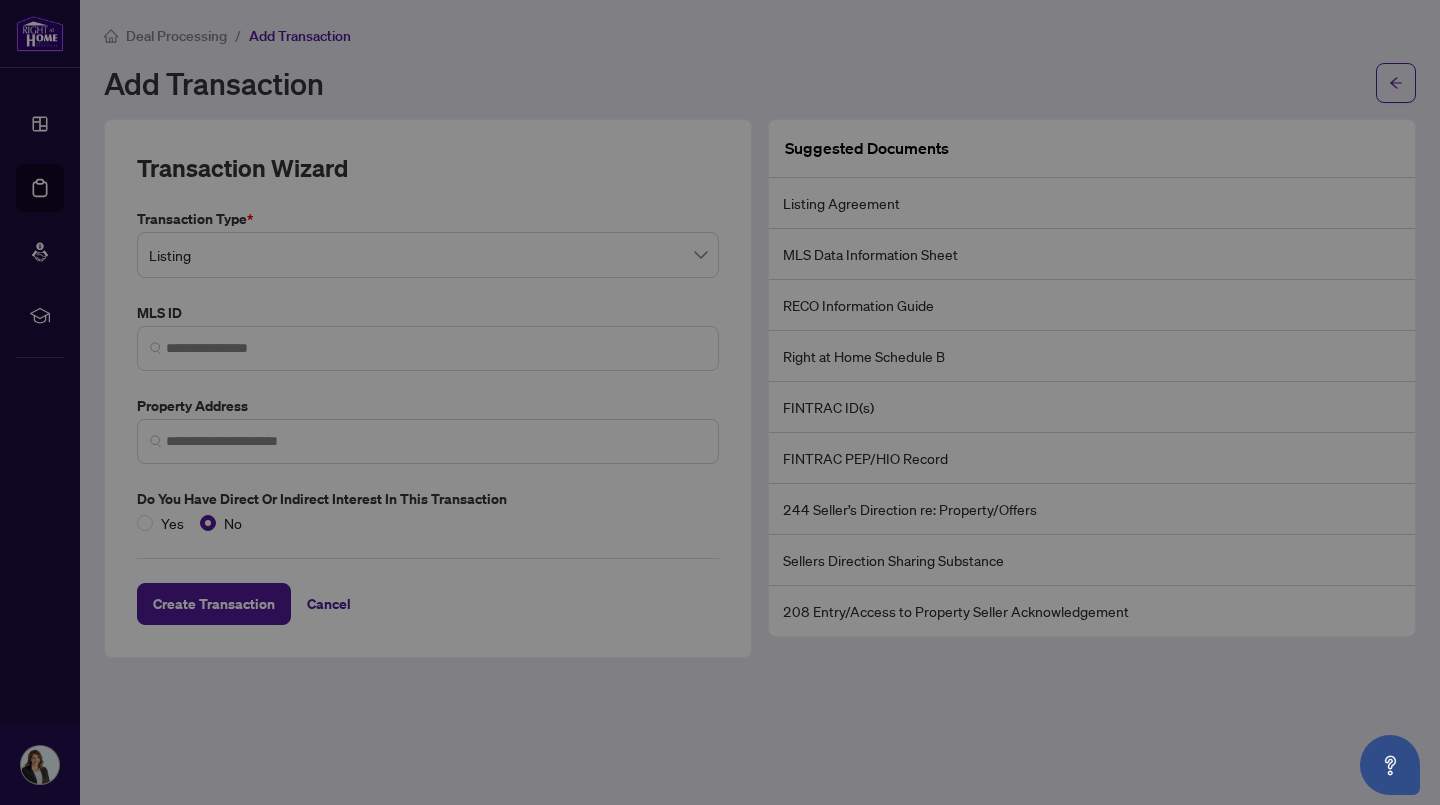 click on "One moment while we create your transaction... Do not close or refresh the browser. Cancel OK" at bounding box center (720, 402) 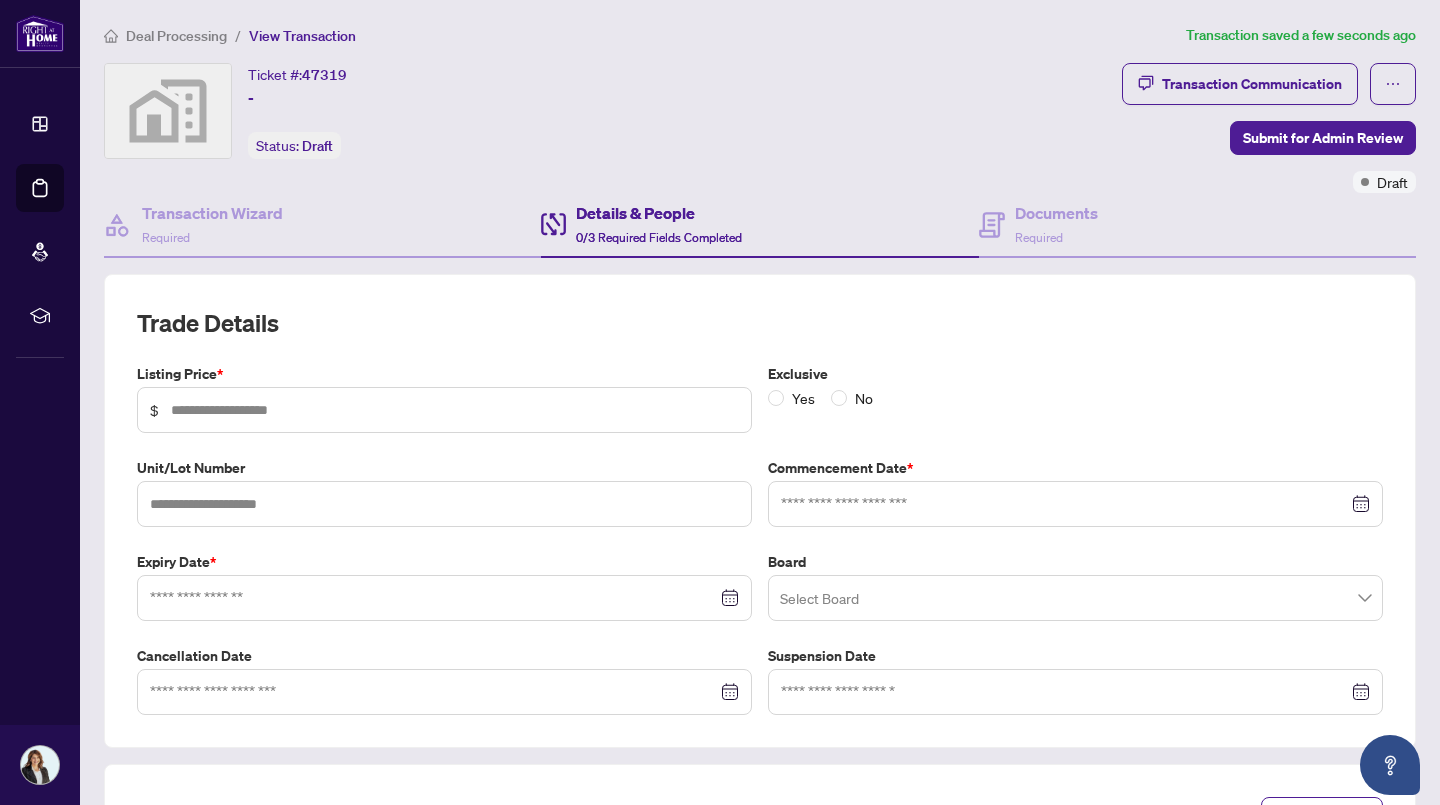 click on "Documents Required" at bounding box center (1197, 225) 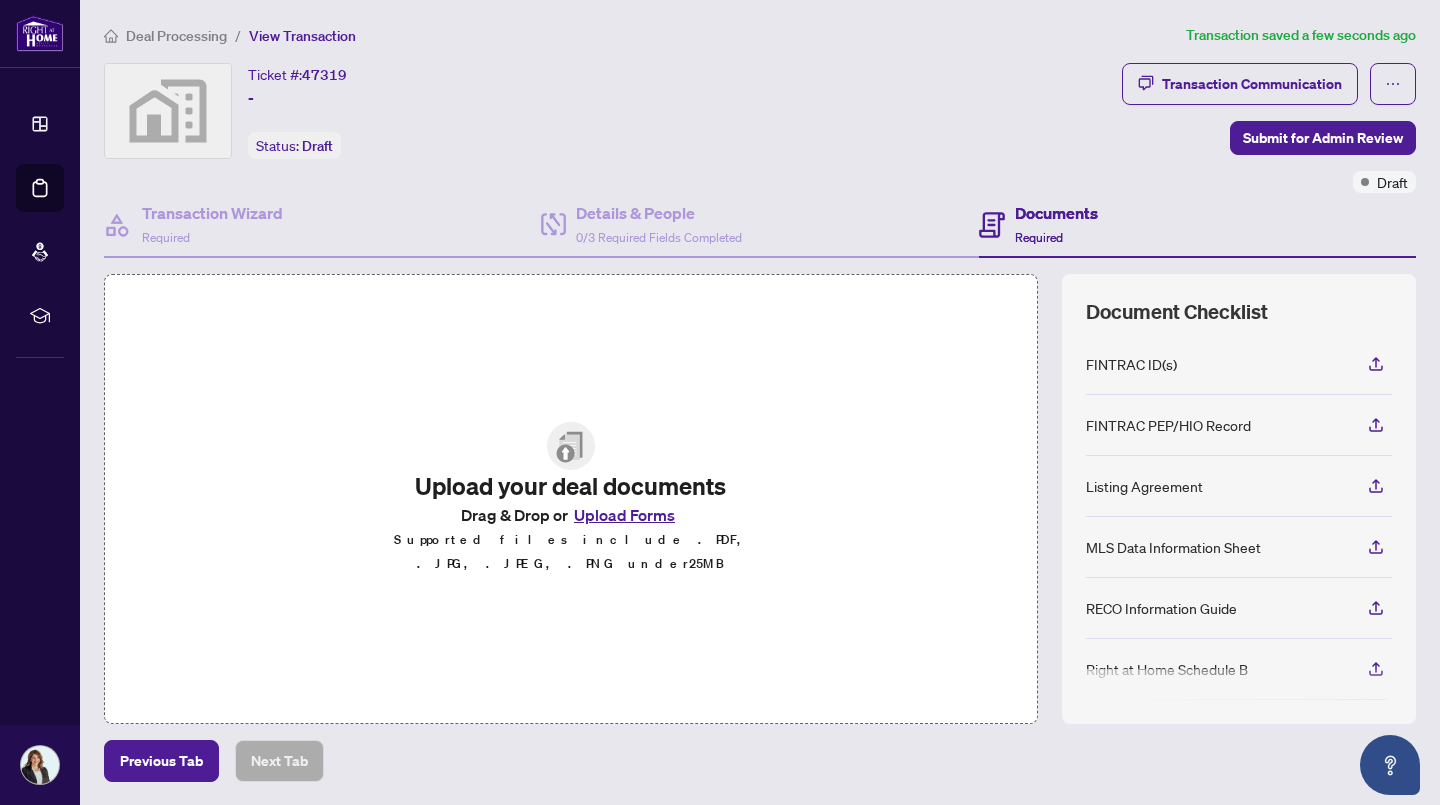 click at bounding box center [1376, 486] 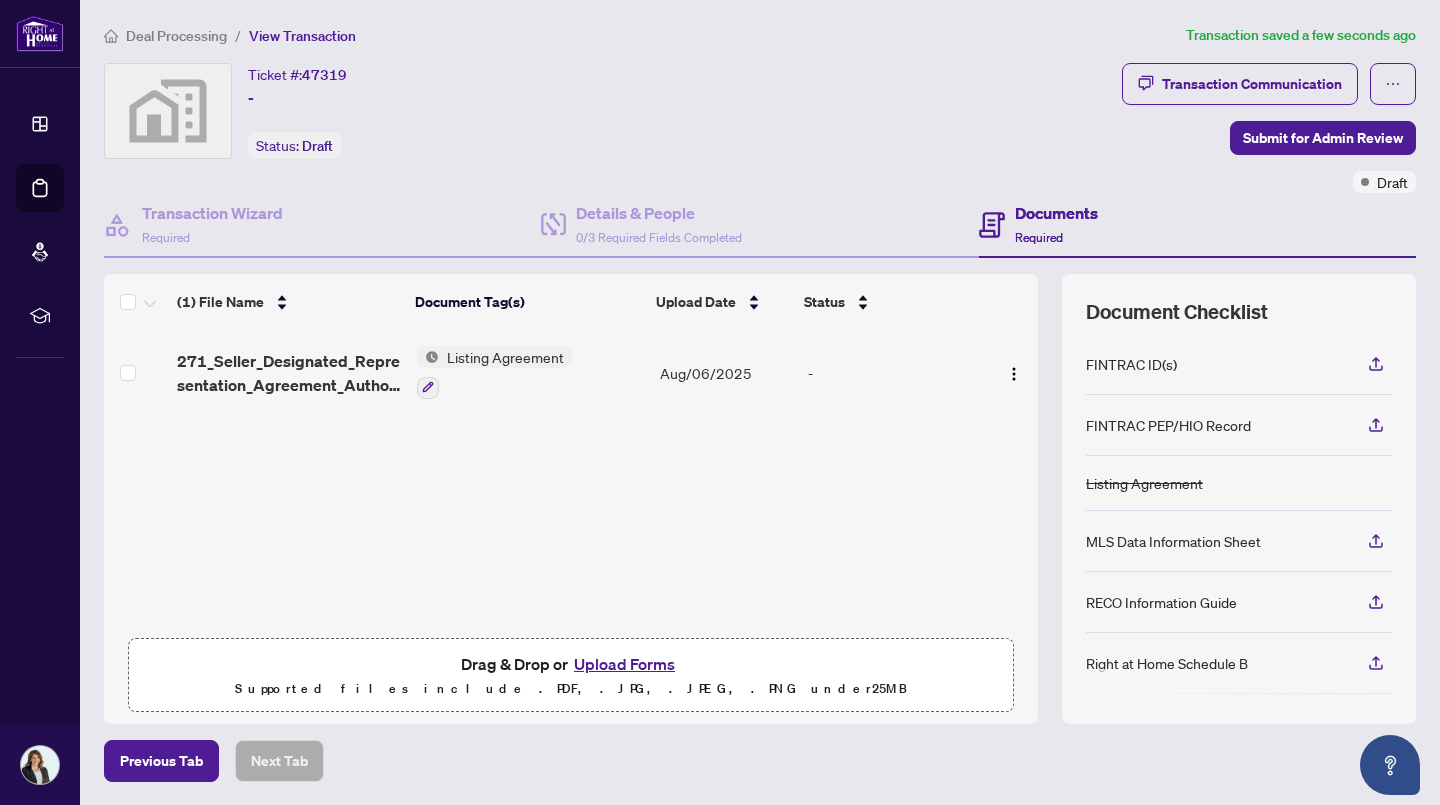 click 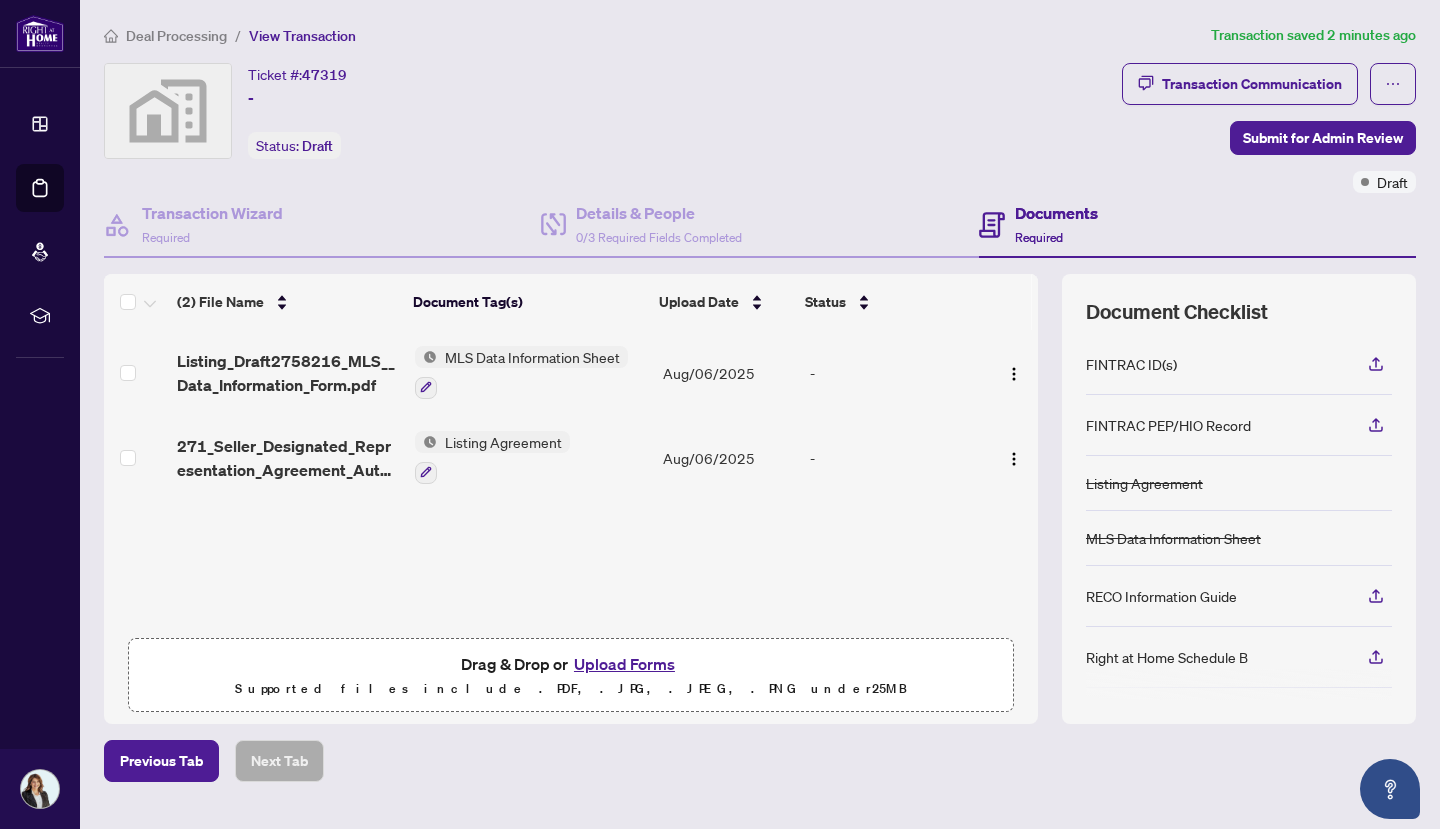 click on "MLS Data Information Sheet" at bounding box center (531, 372) 